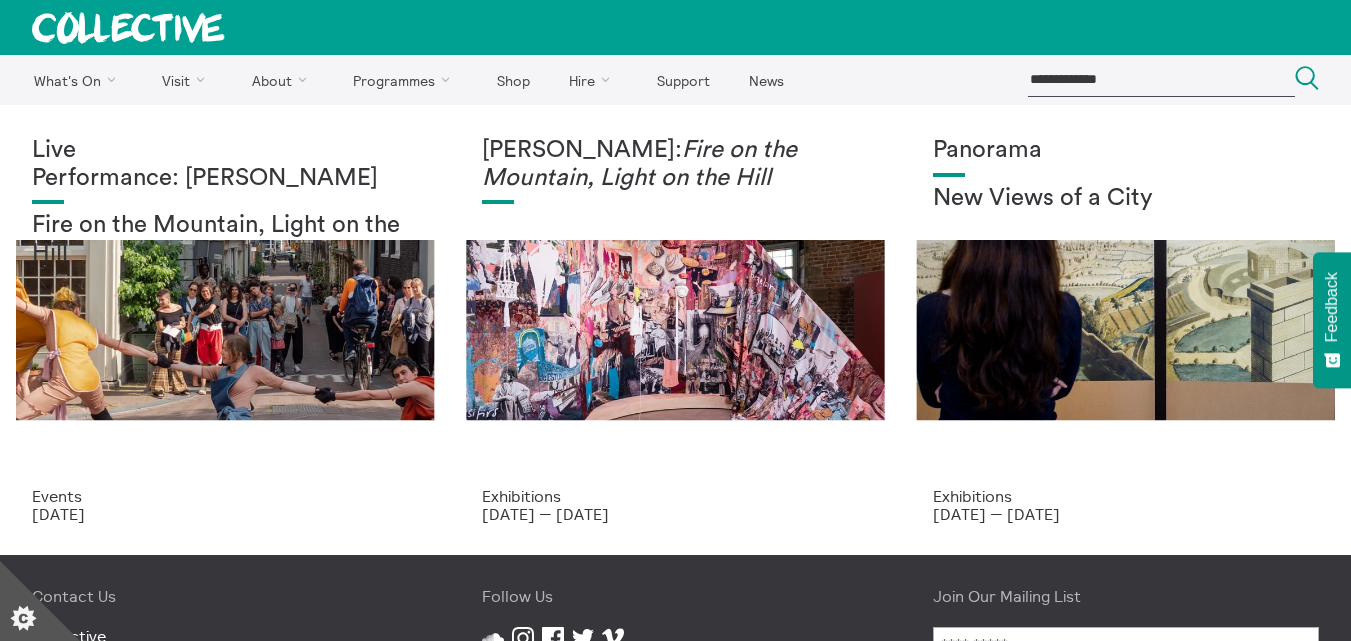 scroll, scrollTop: 0, scrollLeft: 0, axis: both 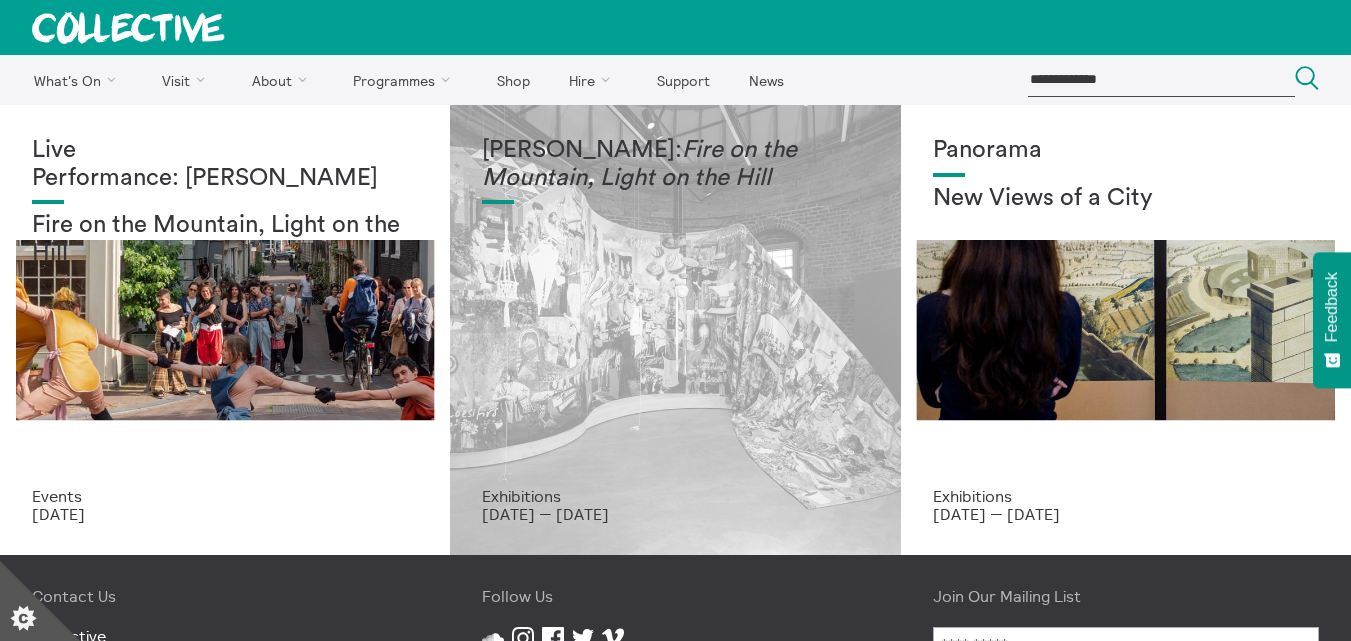 click on "[PERSON_NAME]:  Fire on the Mountain, Light on the Hill" at bounding box center (675, 312) 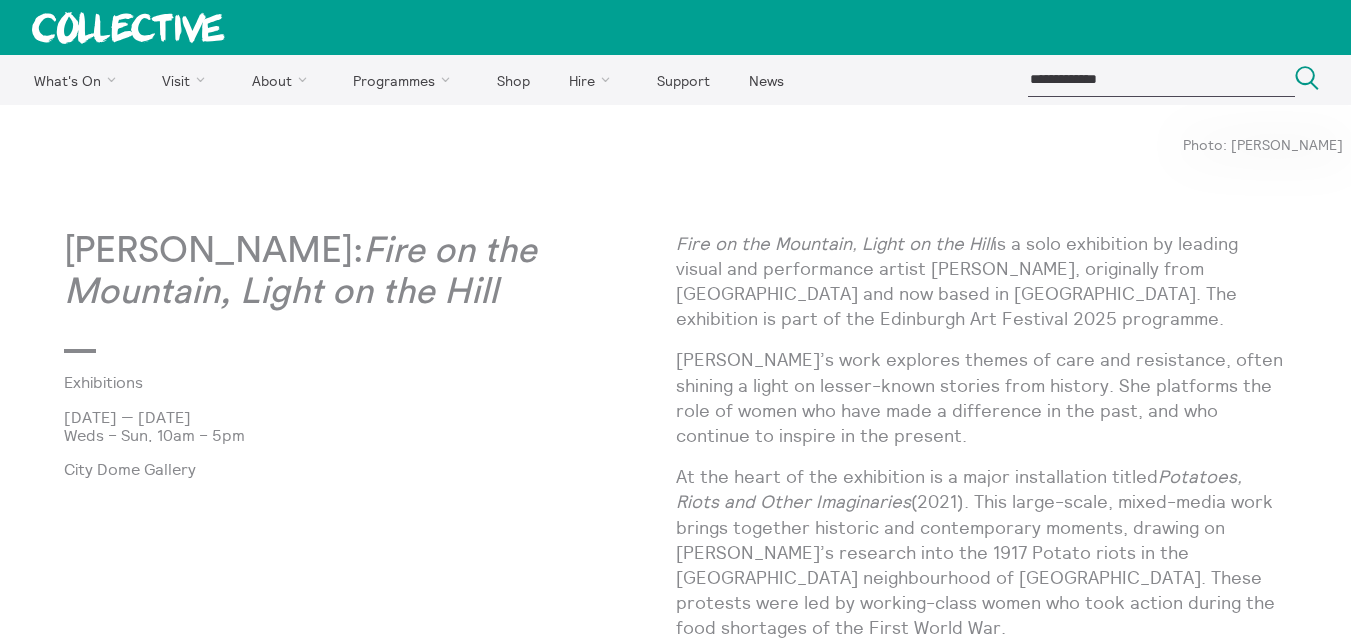 scroll, scrollTop: 0, scrollLeft: 0, axis: both 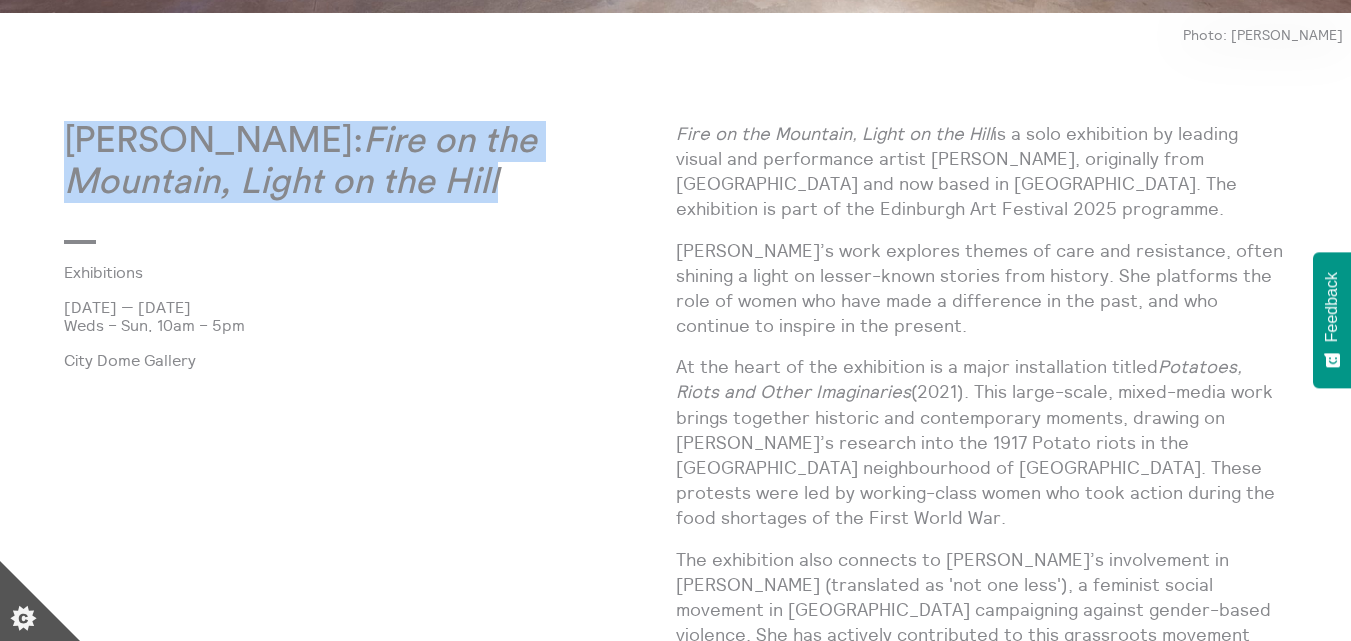 drag, startPoint x: 70, startPoint y: 139, endPoint x: 513, endPoint y: 198, distance: 446.91162 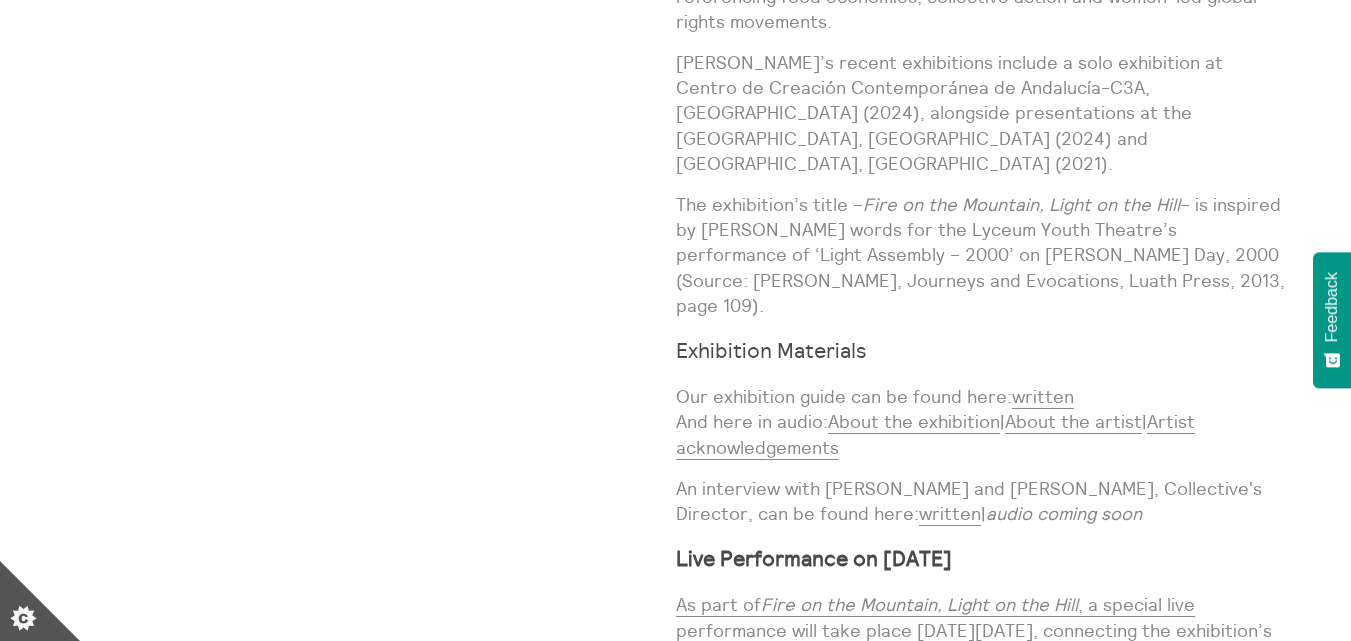 scroll, scrollTop: 826, scrollLeft: 0, axis: vertical 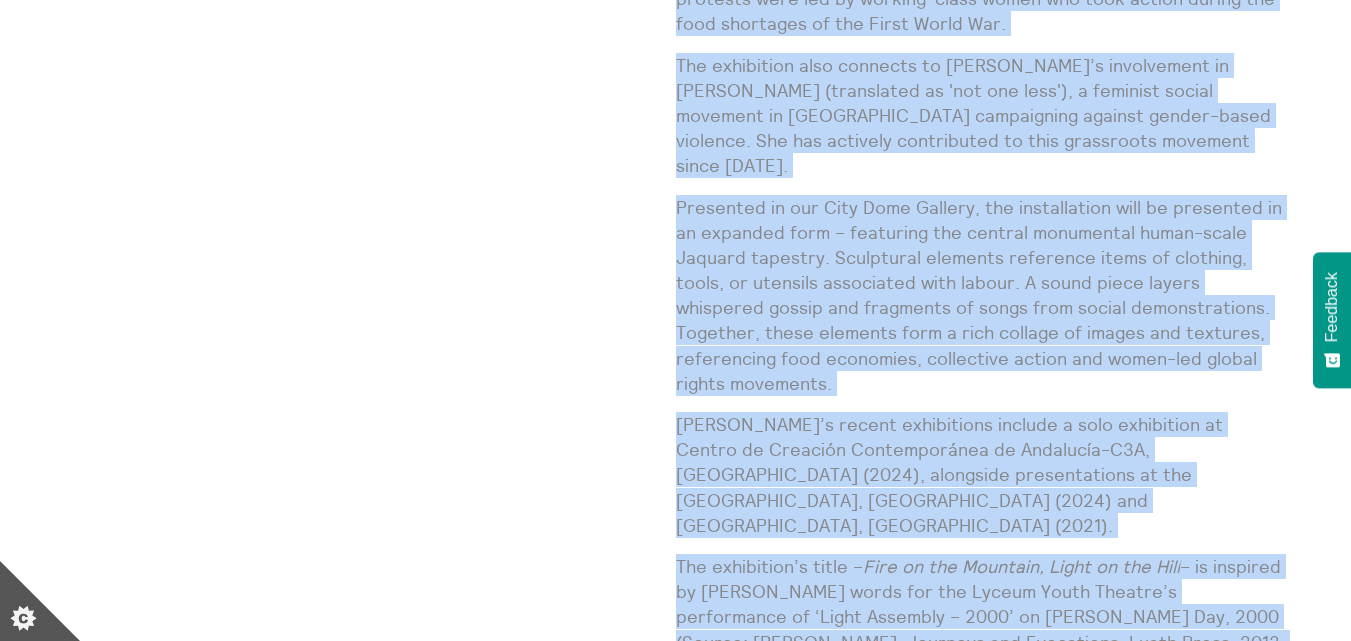 drag, startPoint x: 678, startPoint y: 298, endPoint x: 1186, endPoint y: 570, distance: 576.2361 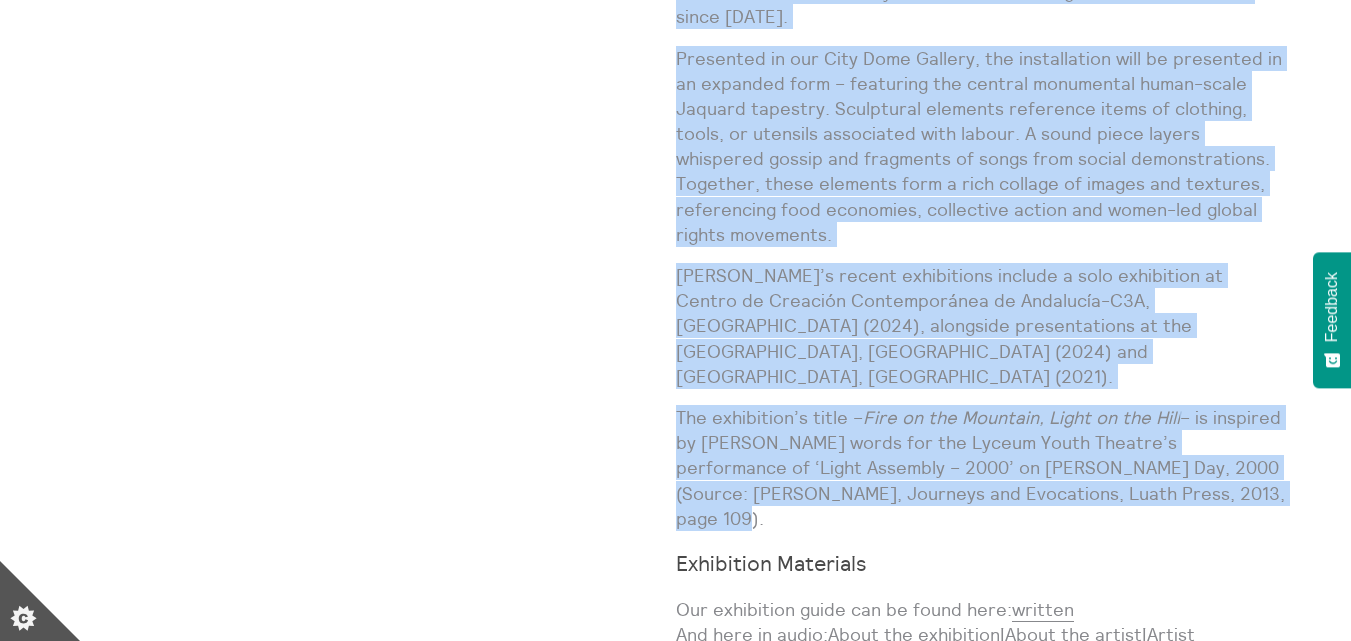 scroll, scrollTop: 1682, scrollLeft: 0, axis: vertical 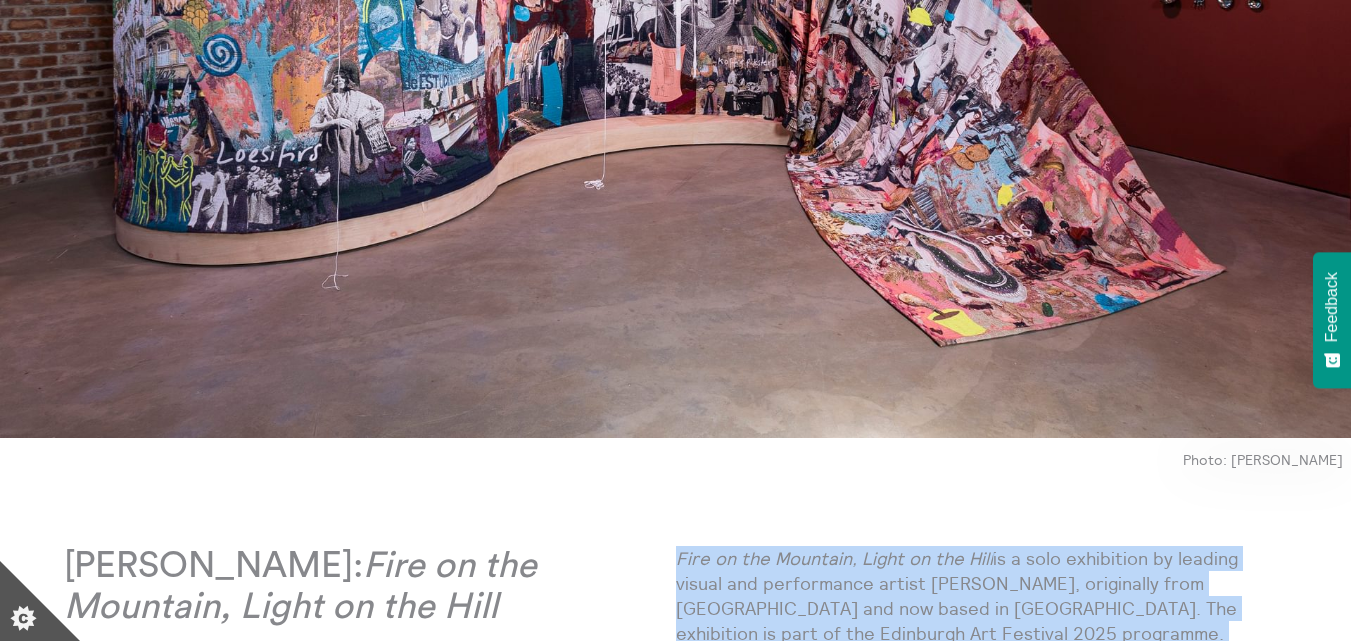 drag, startPoint x: 906, startPoint y: 516, endPoint x: 680, endPoint y: 559, distance: 230.05434 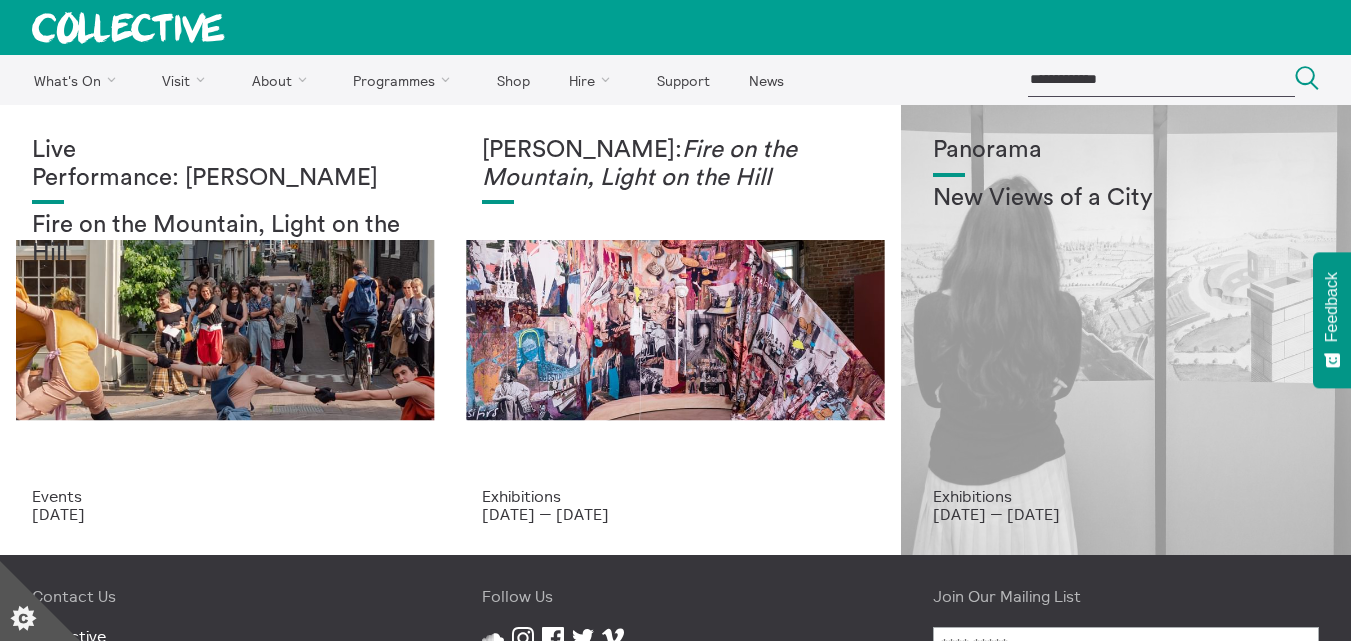 scroll, scrollTop: 0, scrollLeft: 0, axis: both 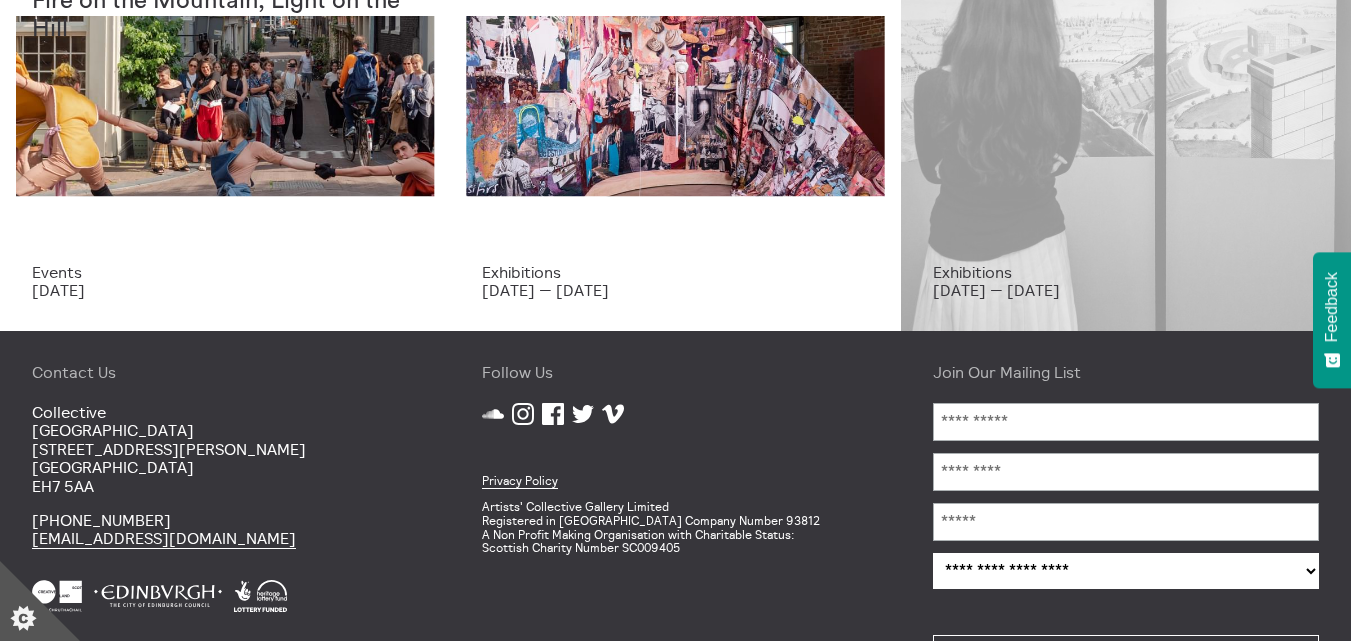 click on "9 Jul 2025 — 21 Dec 2025" at bounding box center [1126, 290] 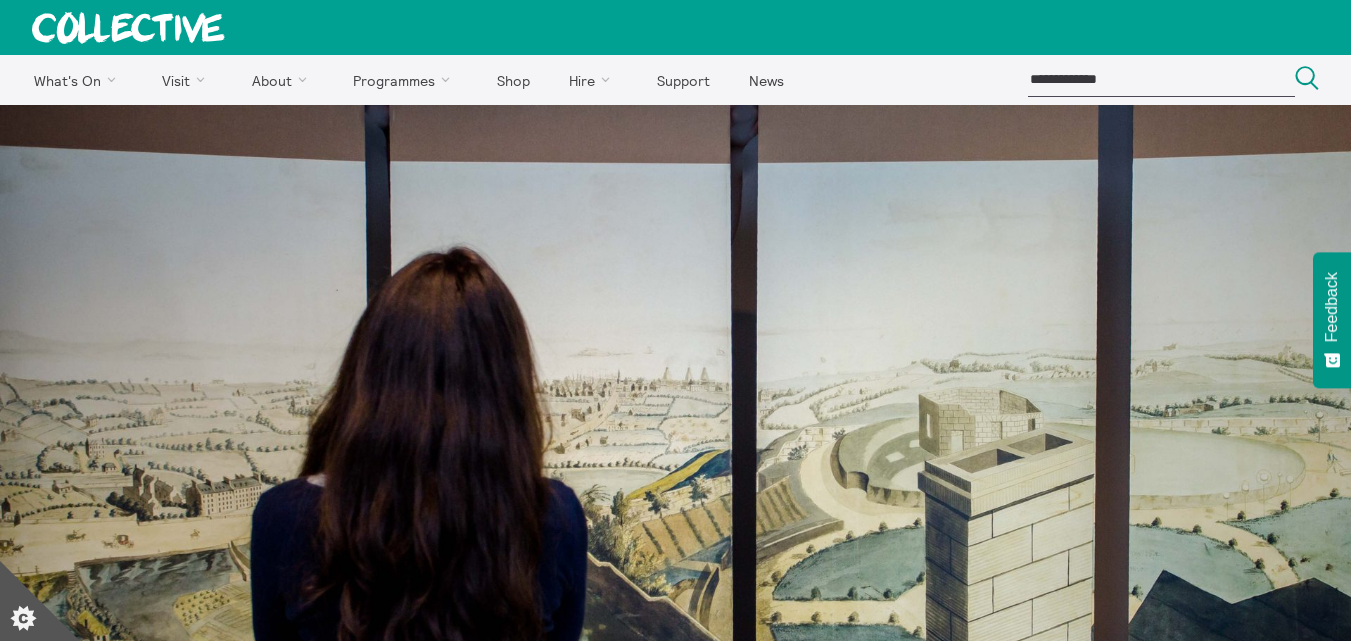scroll, scrollTop: 0, scrollLeft: 0, axis: both 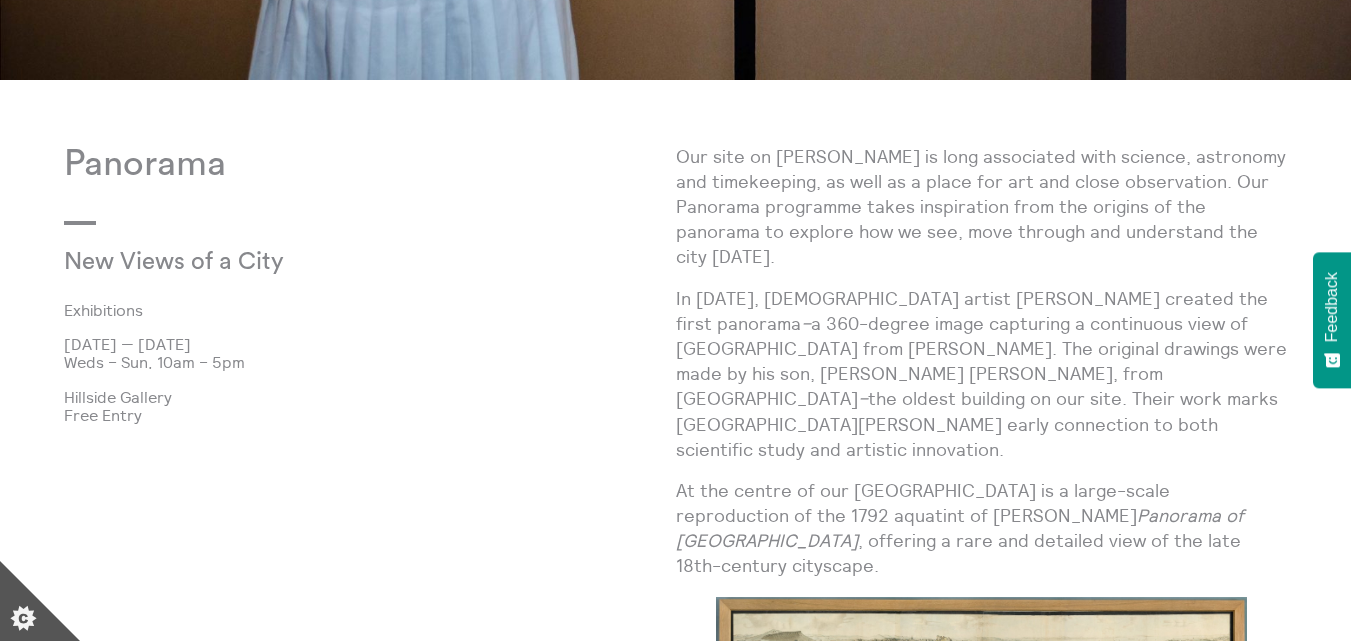 drag, startPoint x: 1359, startPoint y: 51, endPoint x: 1358, endPoint y: 244, distance: 193.0026 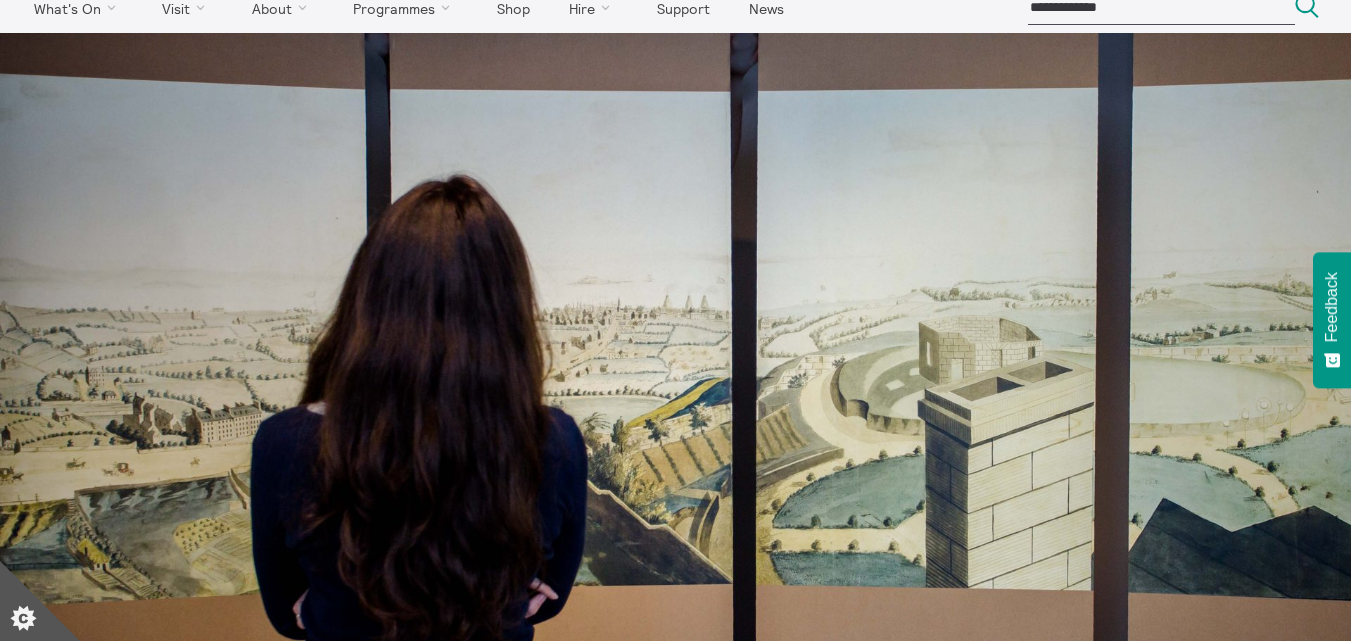 scroll, scrollTop: 0, scrollLeft: 0, axis: both 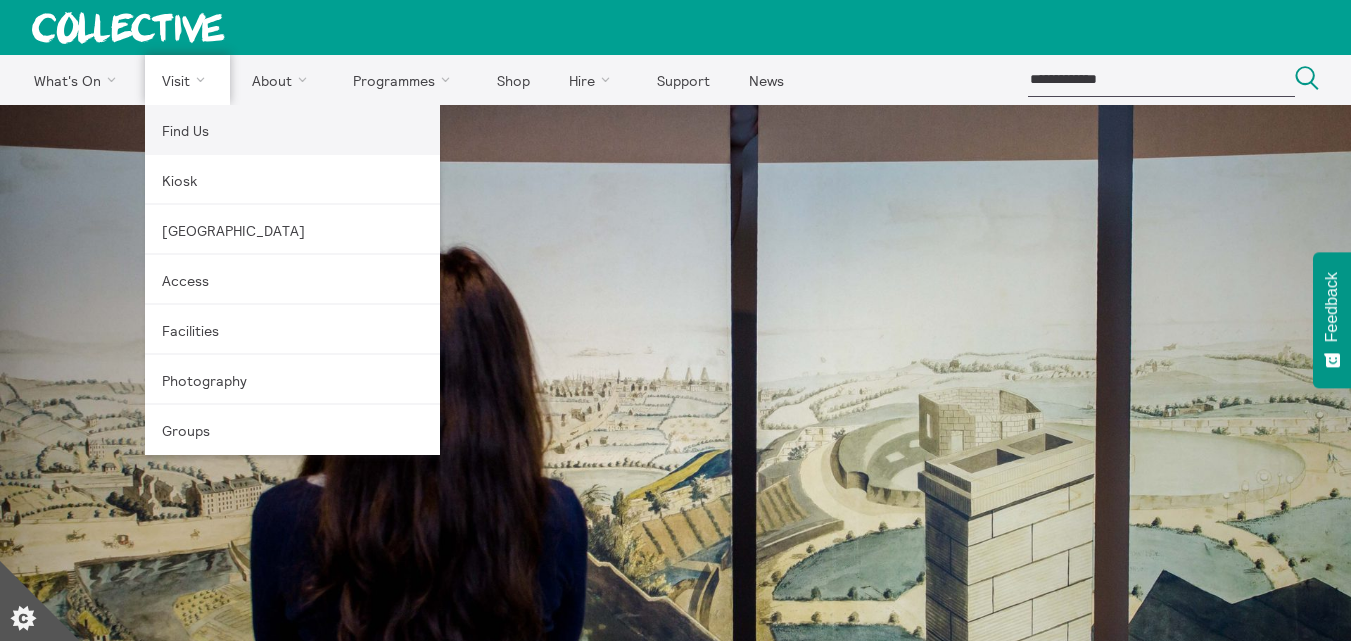 click on "Find Us" at bounding box center (292, 130) 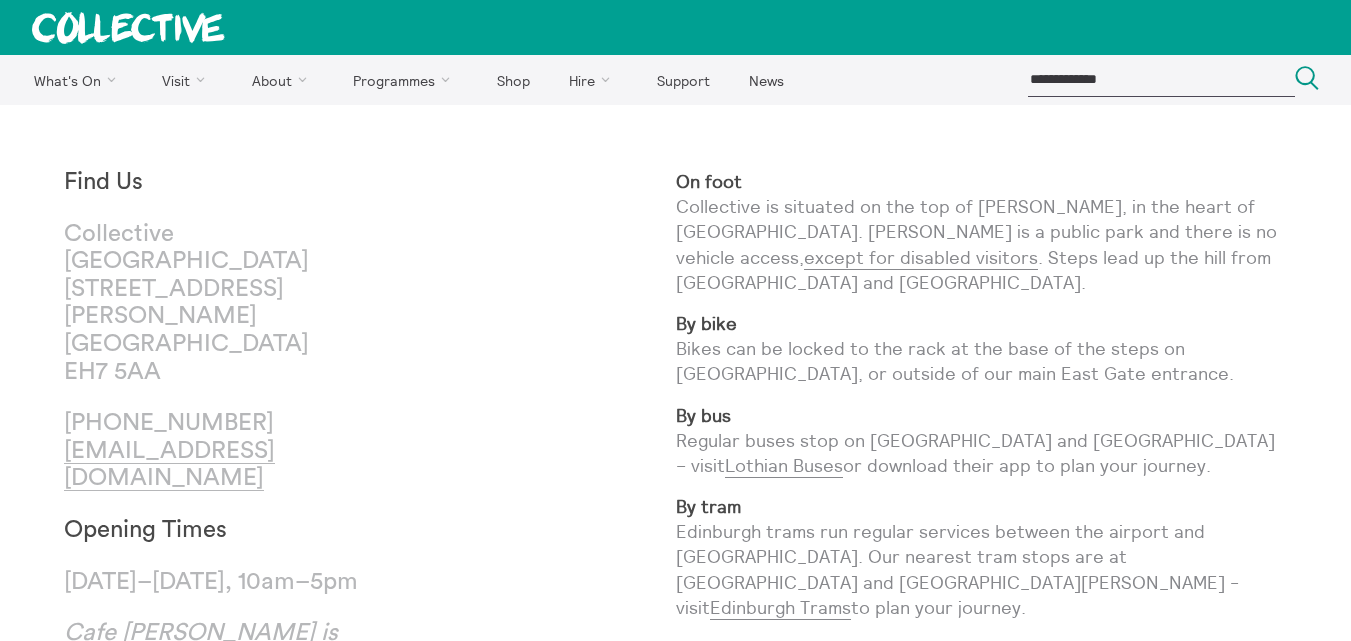 scroll, scrollTop: 0, scrollLeft: 0, axis: both 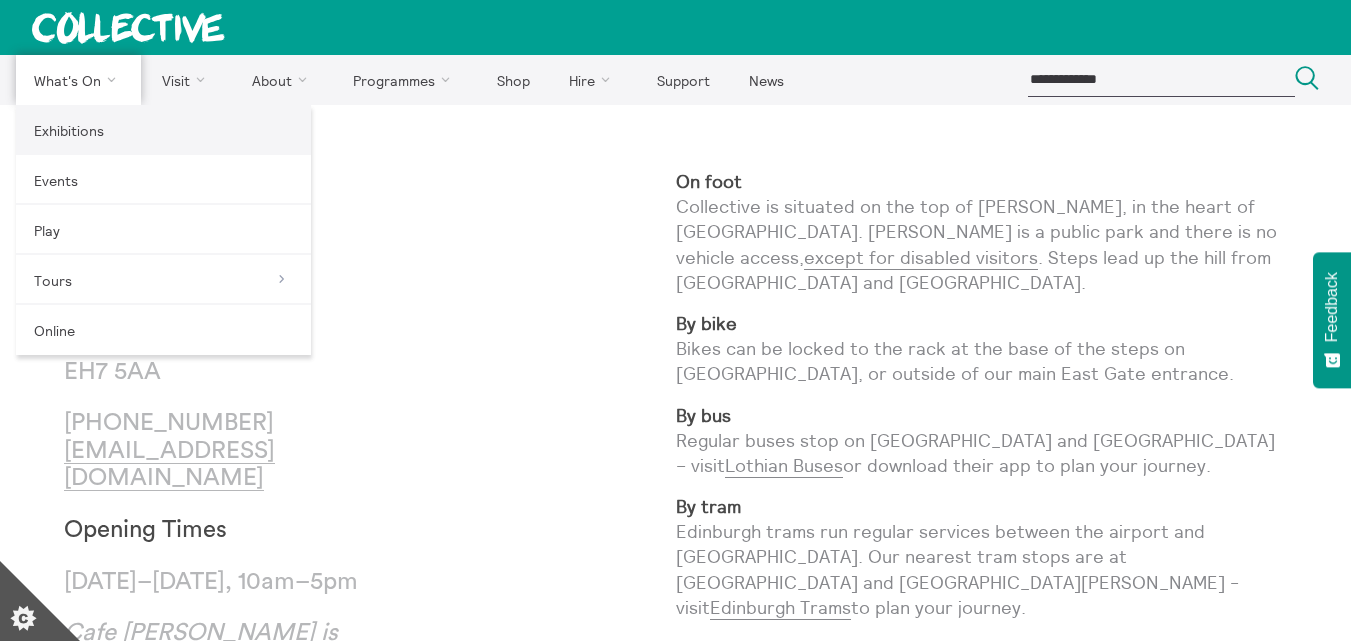 click on "Exhibitions" at bounding box center [163, 130] 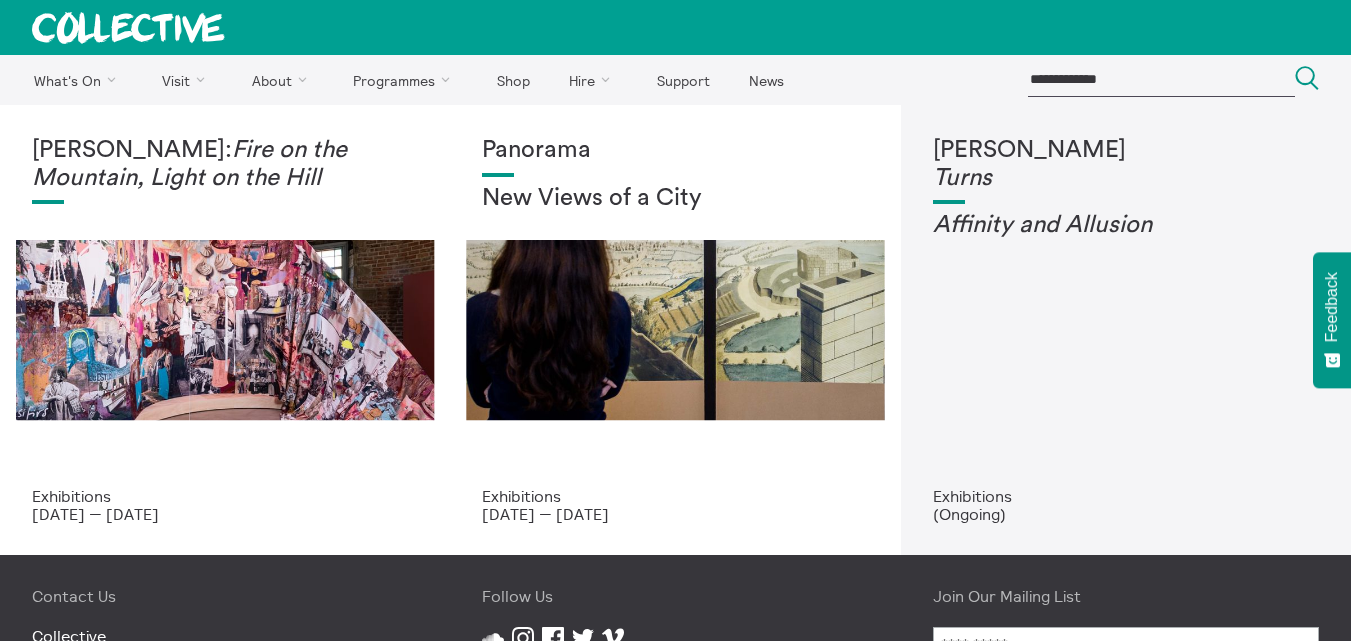 scroll, scrollTop: 0, scrollLeft: 0, axis: both 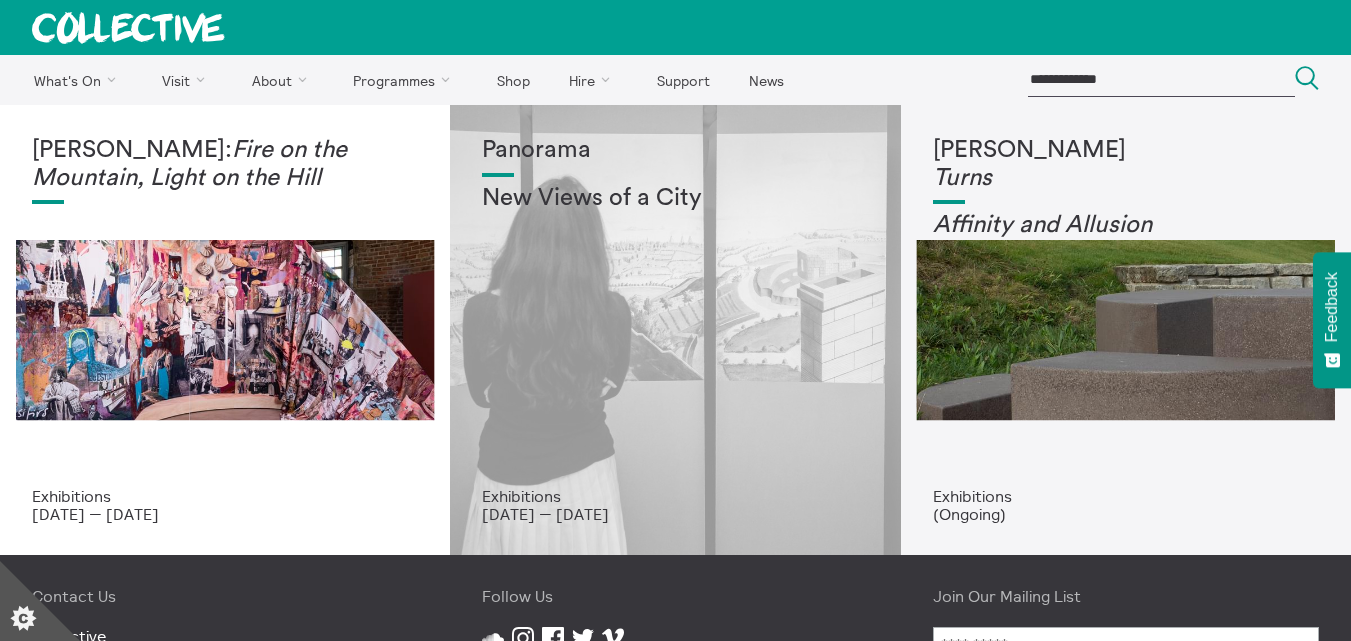 click on "[DATE] — [DATE]" at bounding box center [675, 514] 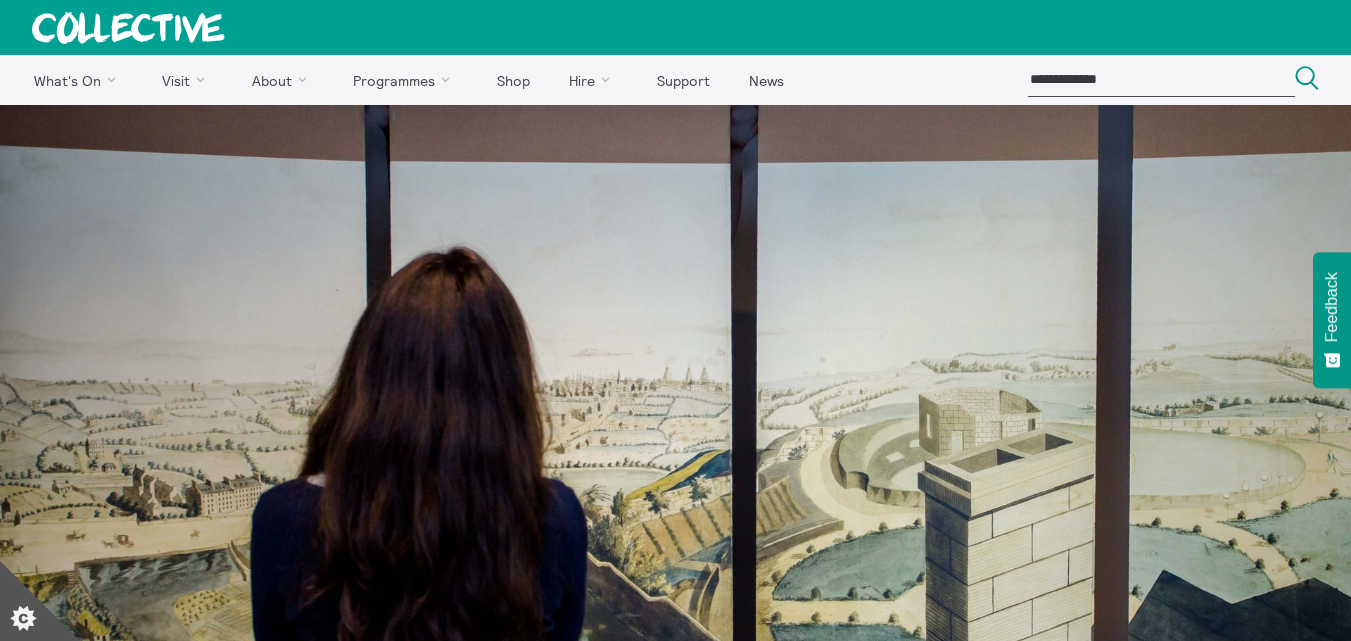 scroll, scrollTop: 0, scrollLeft: 0, axis: both 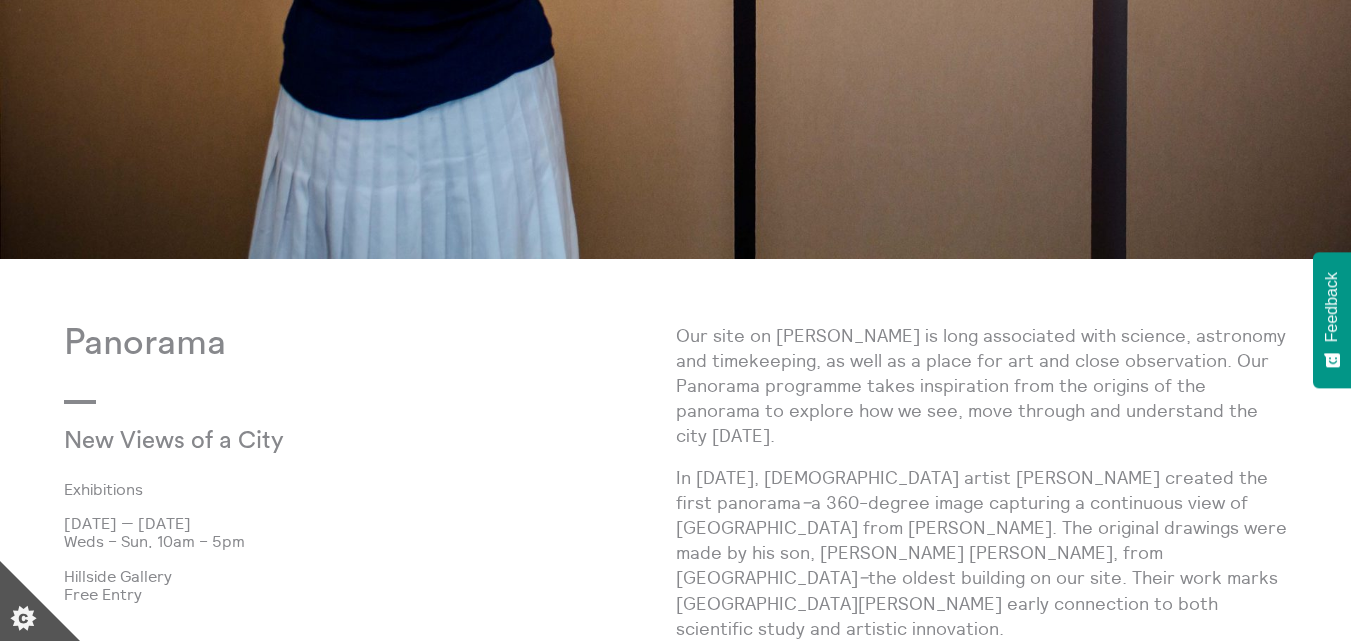 drag, startPoint x: 270, startPoint y: 524, endPoint x: 72, endPoint y: 324, distance: 281.43204 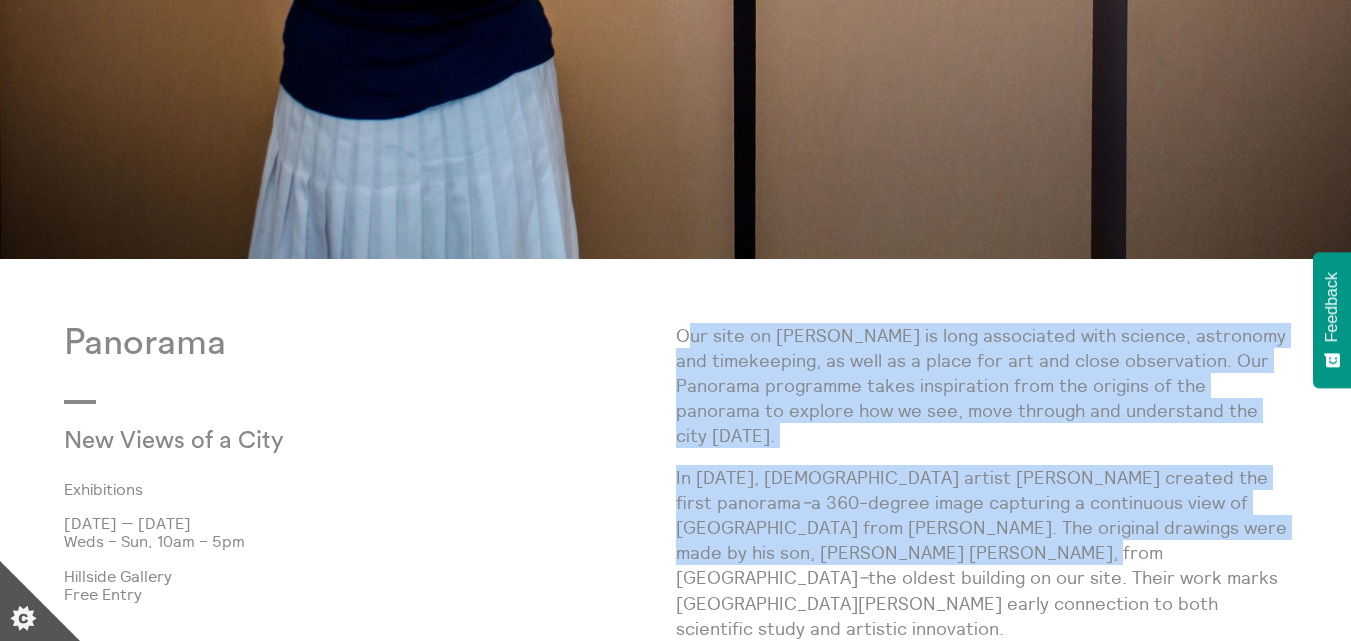 drag, startPoint x: 683, startPoint y: 327, endPoint x: 806, endPoint y: 521, distance: 229.70633 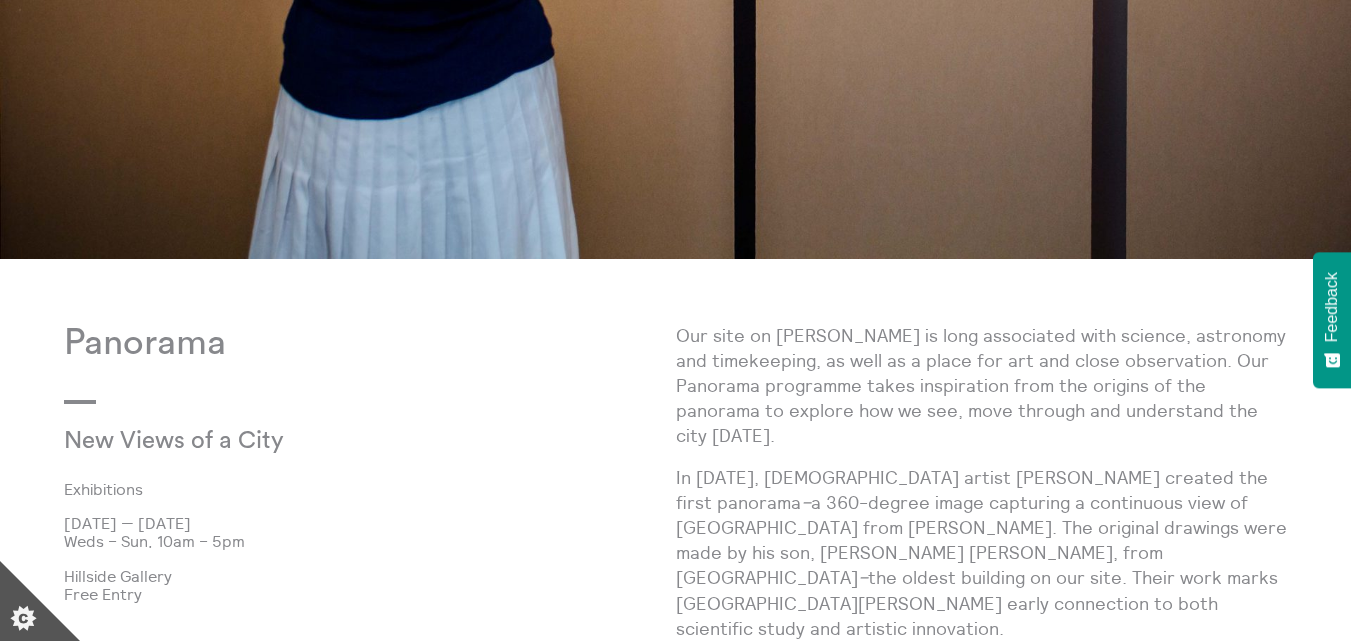click on "Panorama" at bounding box center (370, 343) 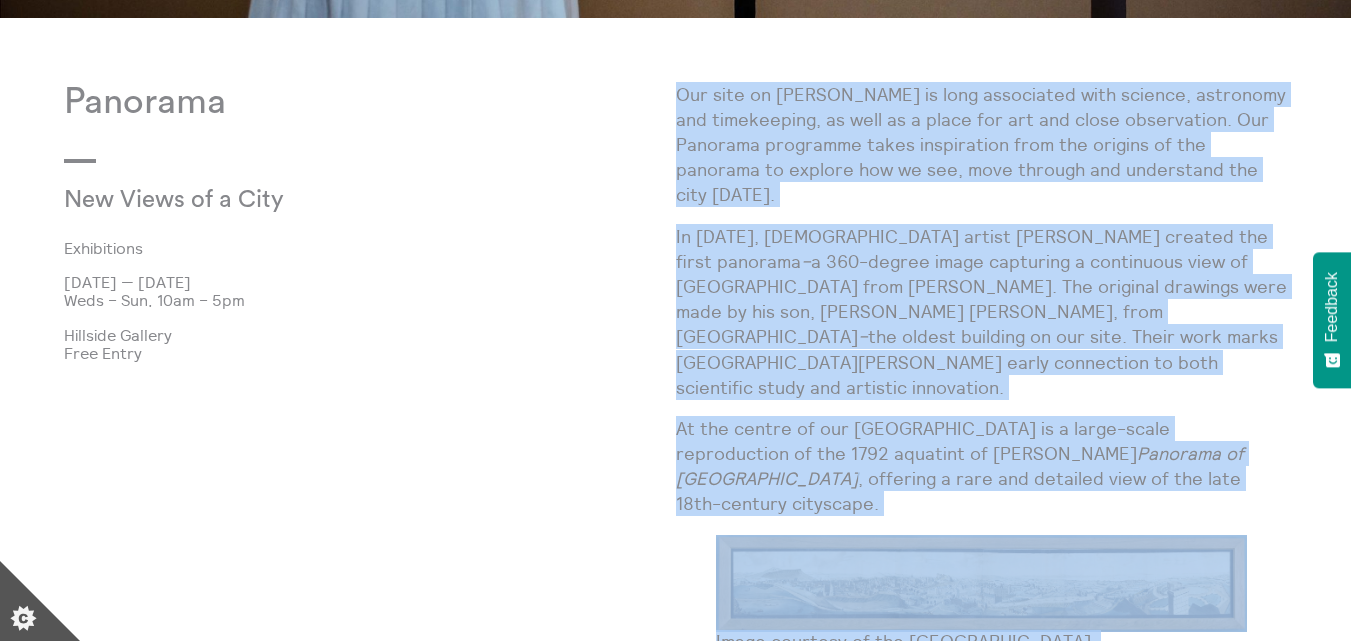 scroll, scrollTop: 1024, scrollLeft: 0, axis: vertical 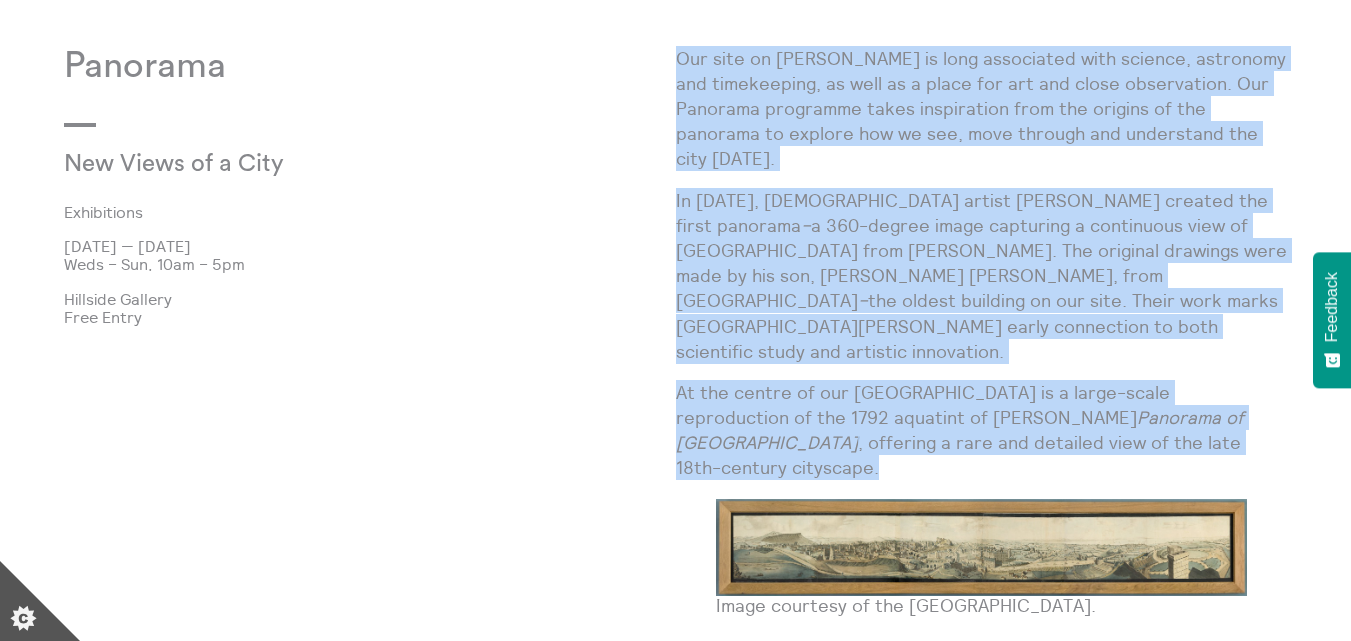 drag, startPoint x: 676, startPoint y: 334, endPoint x: 1136, endPoint y: 392, distance: 463.6421 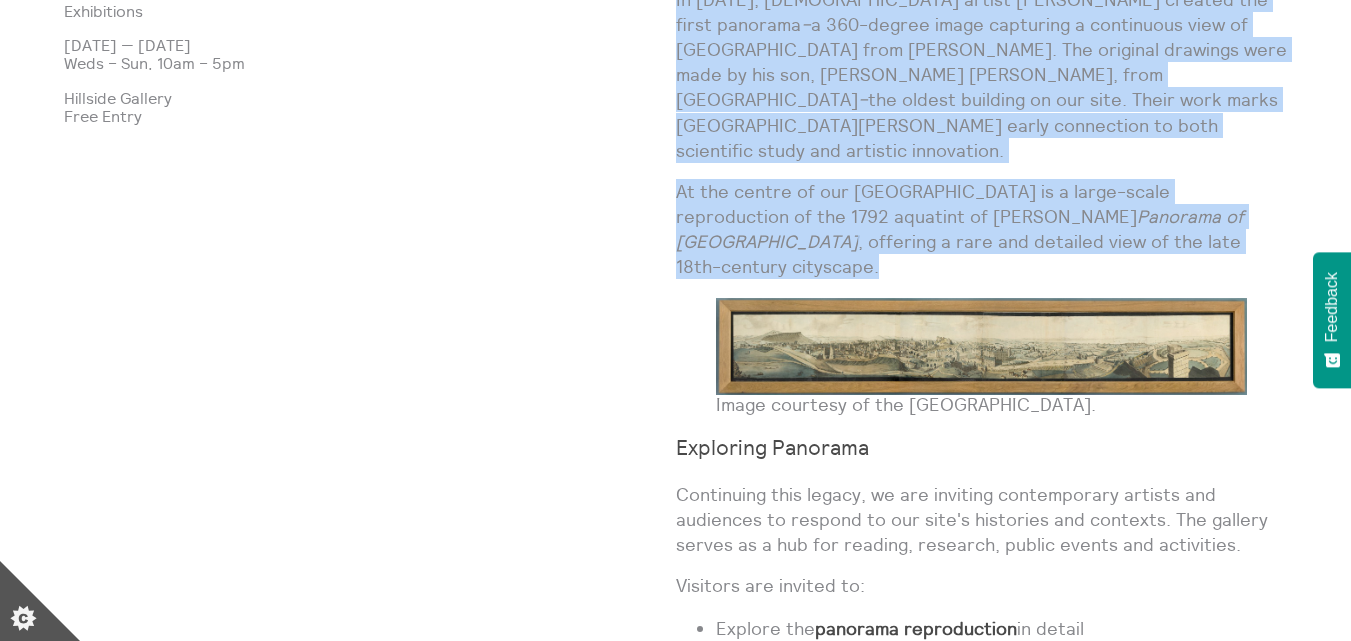scroll, scrollTop: 1230, scrollLeft: 0, axis: vertical 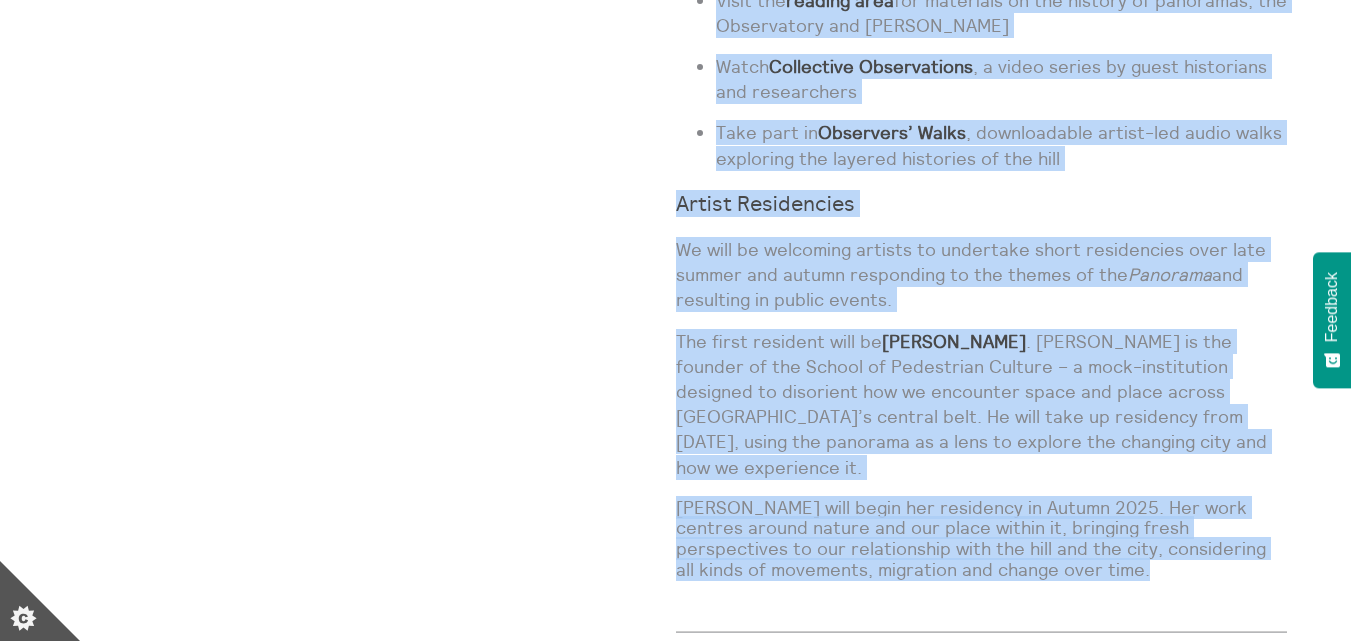 drag, startPoint x: 677, startPoint y: 368, endPoint x: 1140, endPoint y: 474, distance: 474.97894 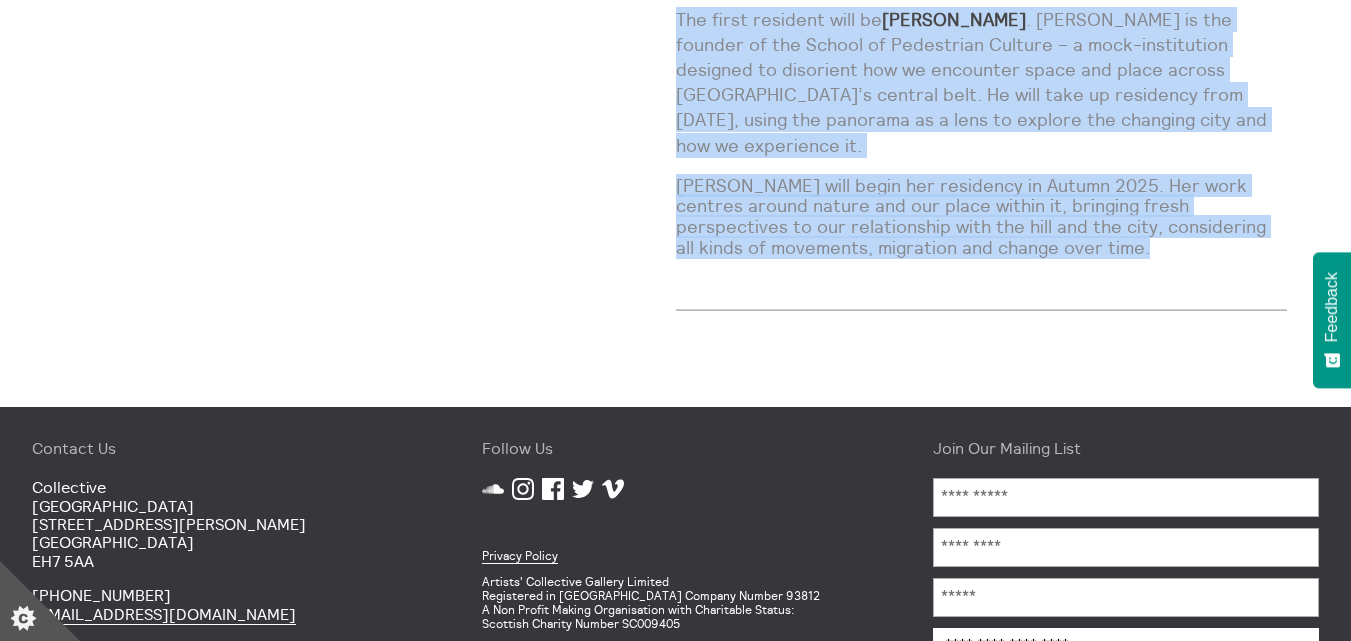 scroll, scrollTop: 2231, scrollLeft: 0, axis: vertical 